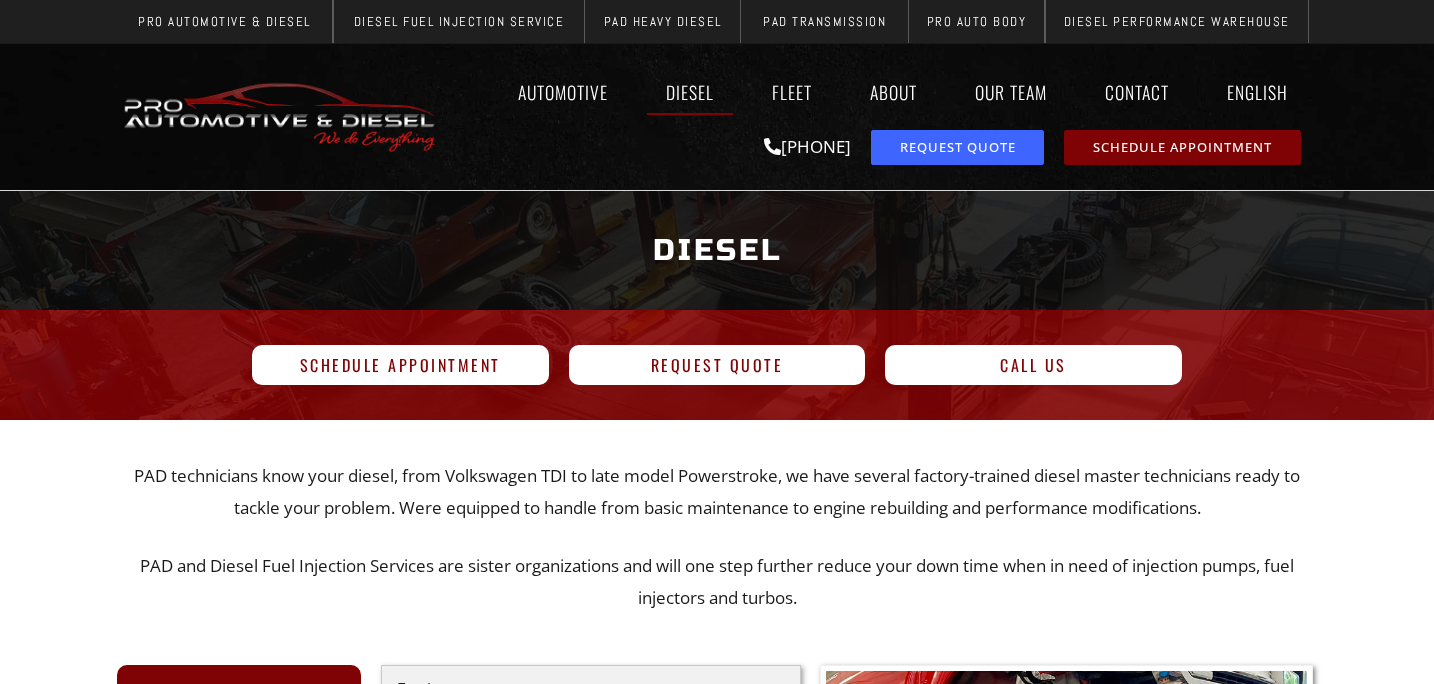 scroll, scrollTop: 0, scrollLeft: 0, axis: both 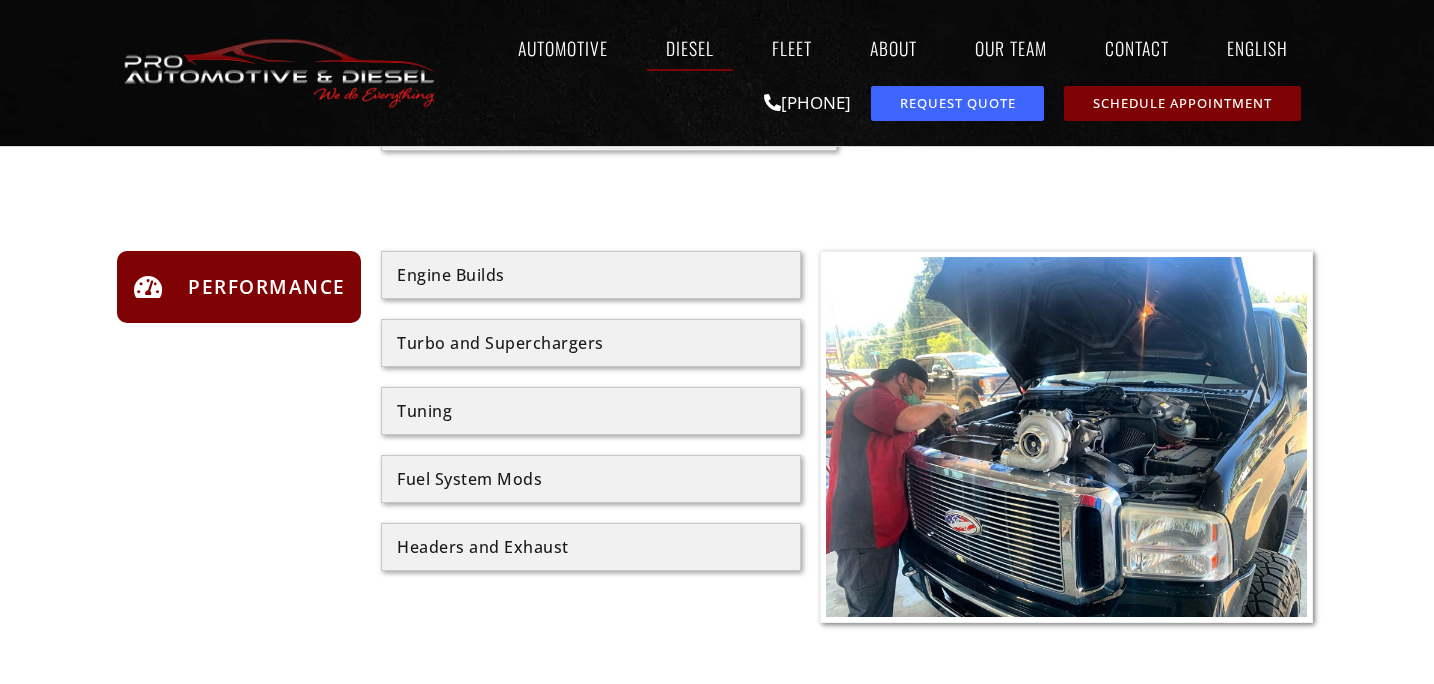 click on "Tuning" at bounding box center (591, 411) 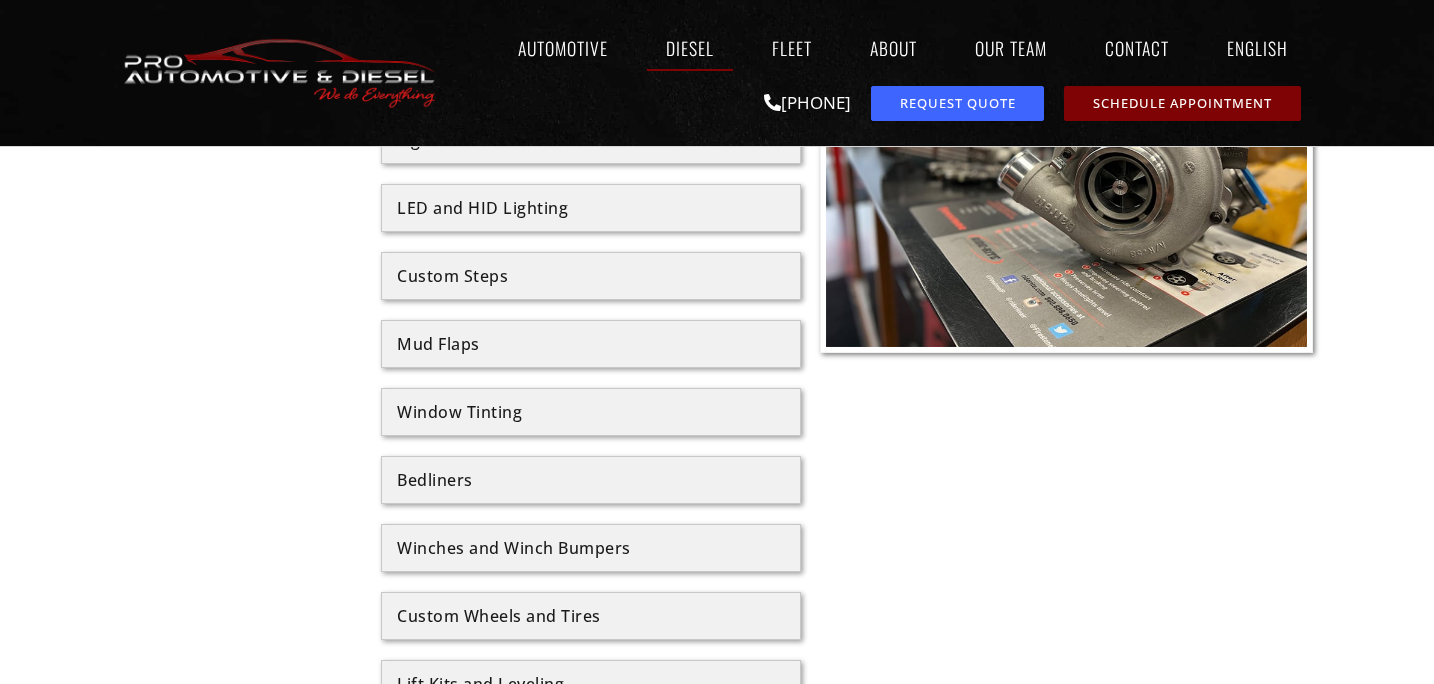 scroll, scrollTop: 2634, scrollLeft: 0, axis: vertical 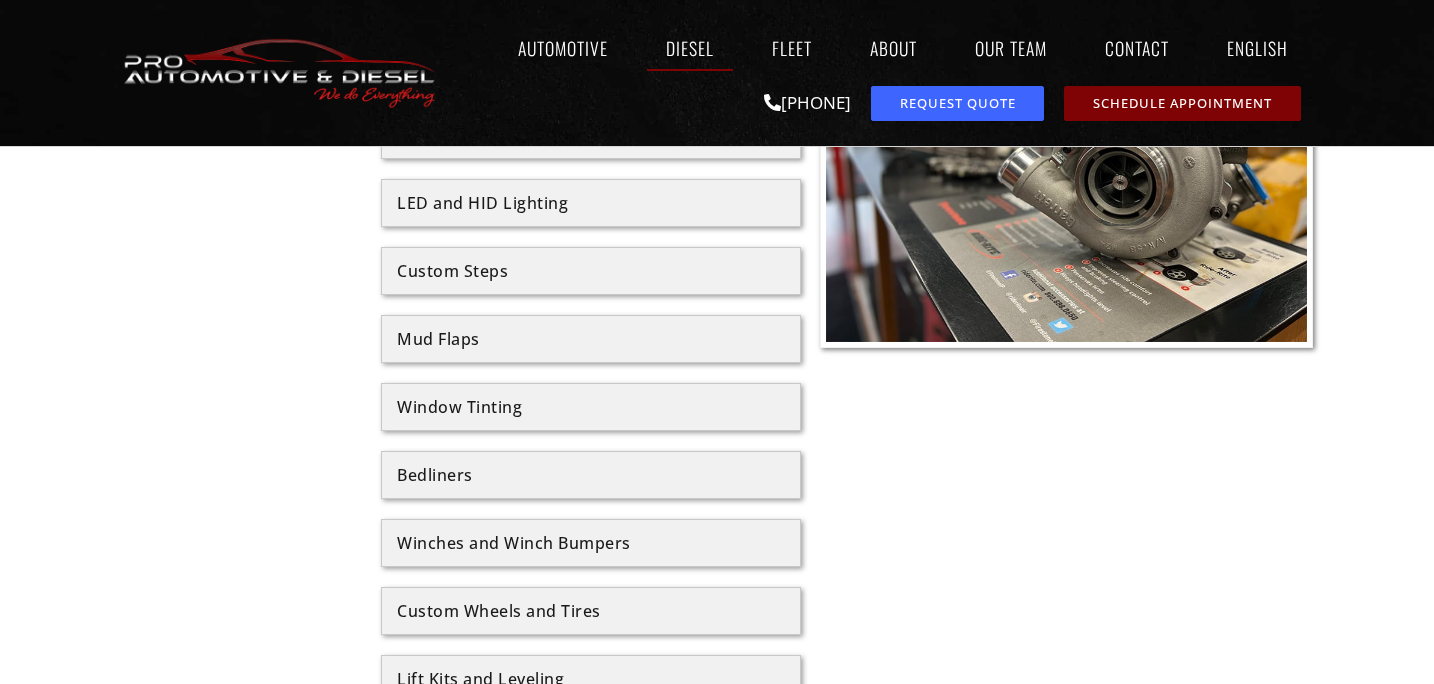 click on "Window Tinting" at bounding box center (591, 407) 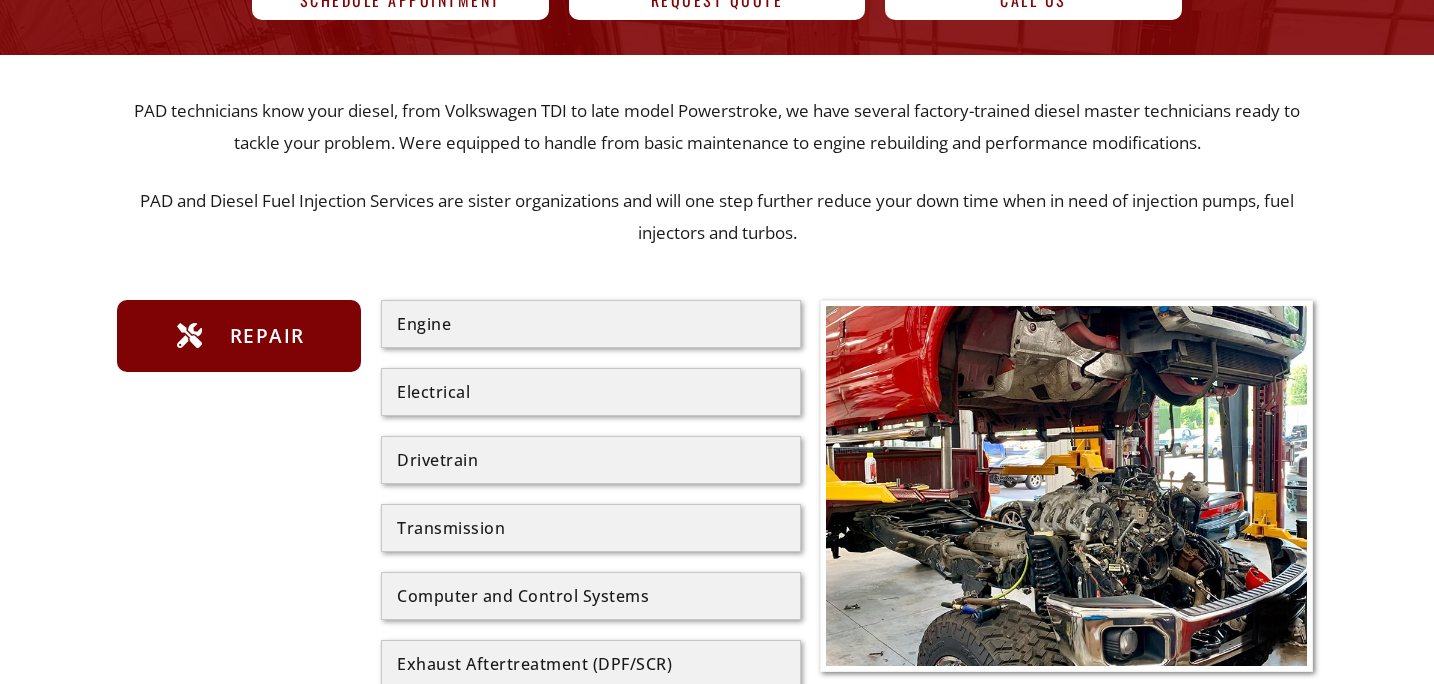 scroll, scrollTop: 0, scrollLeft: 0, axis: both 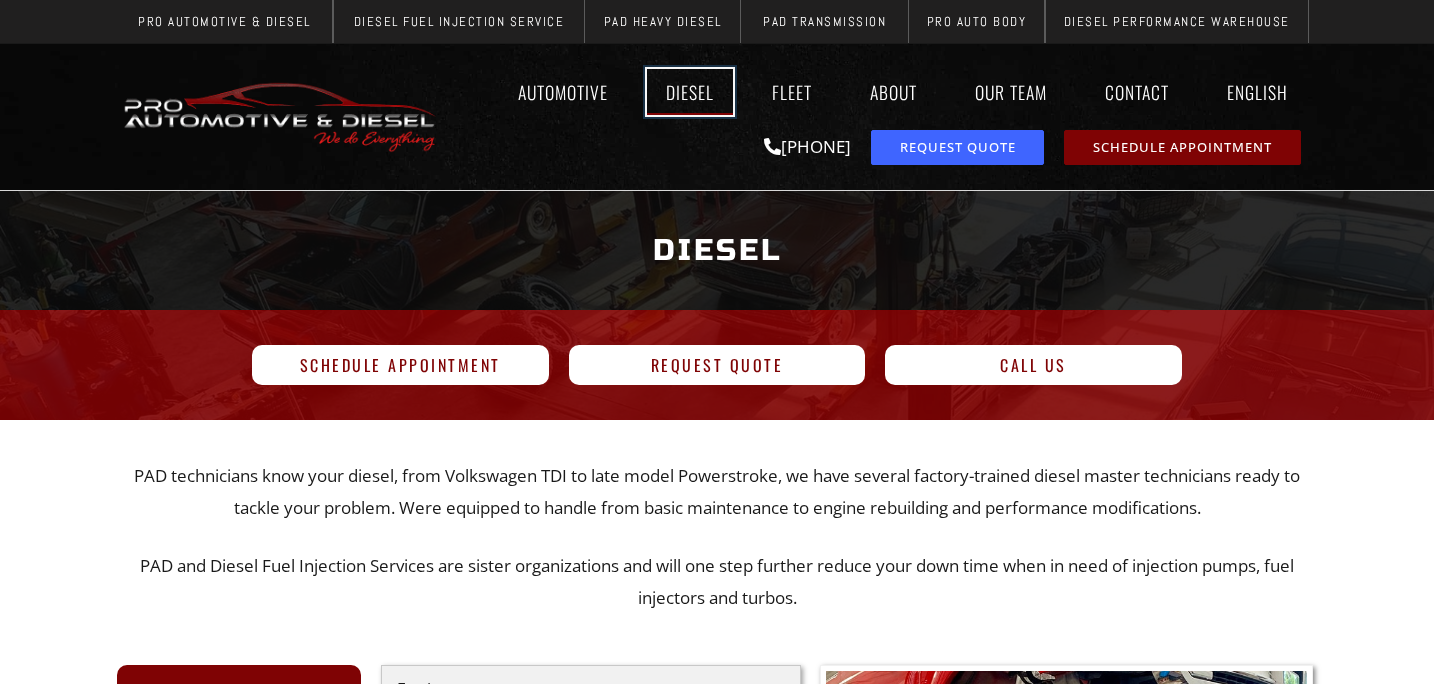 click on "Diesel" 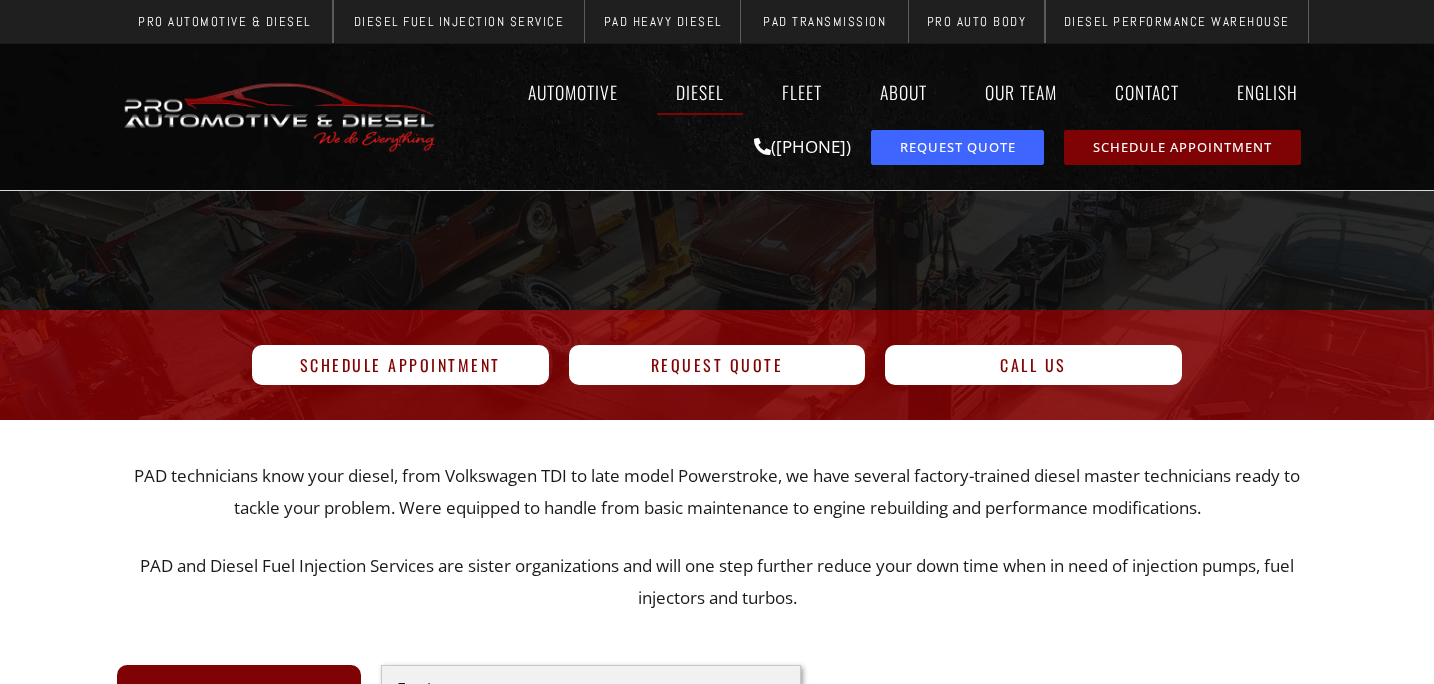 scroll, scrollTop: 0, scrollLeft: 0, axis: both 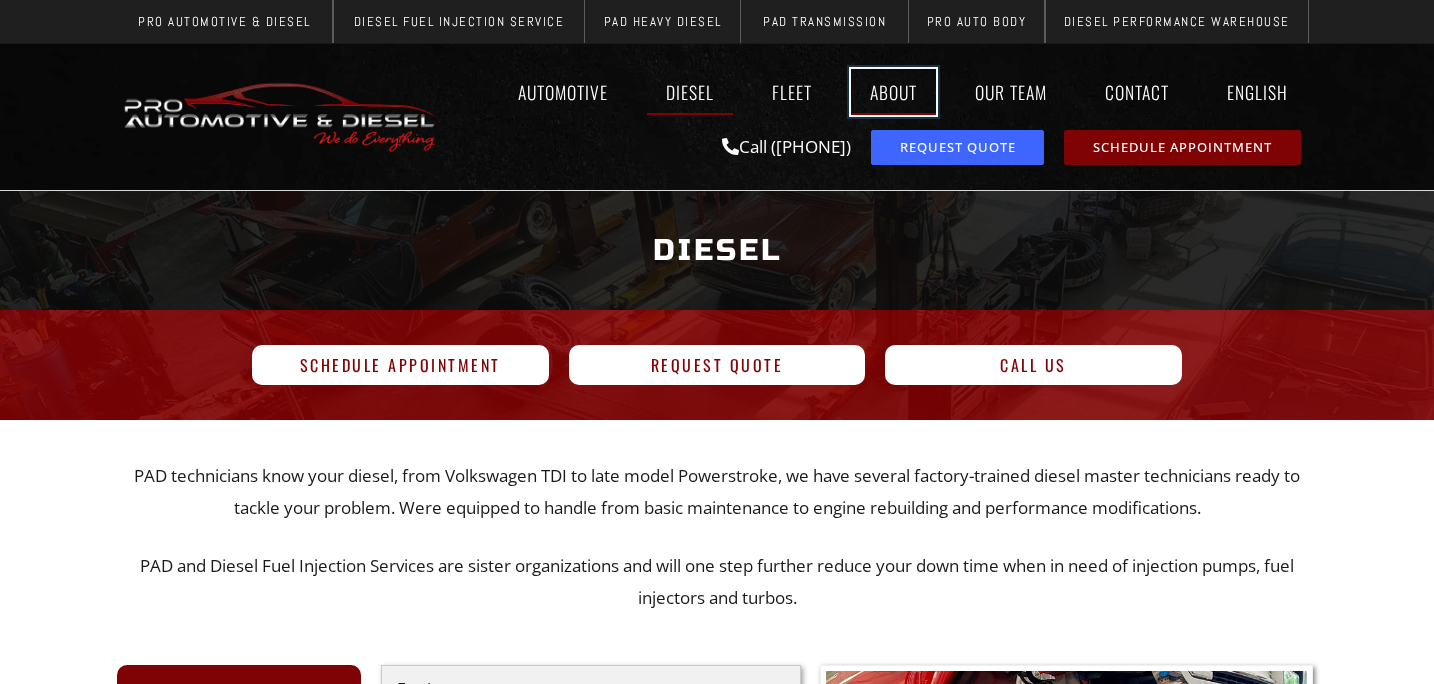 click on "About" 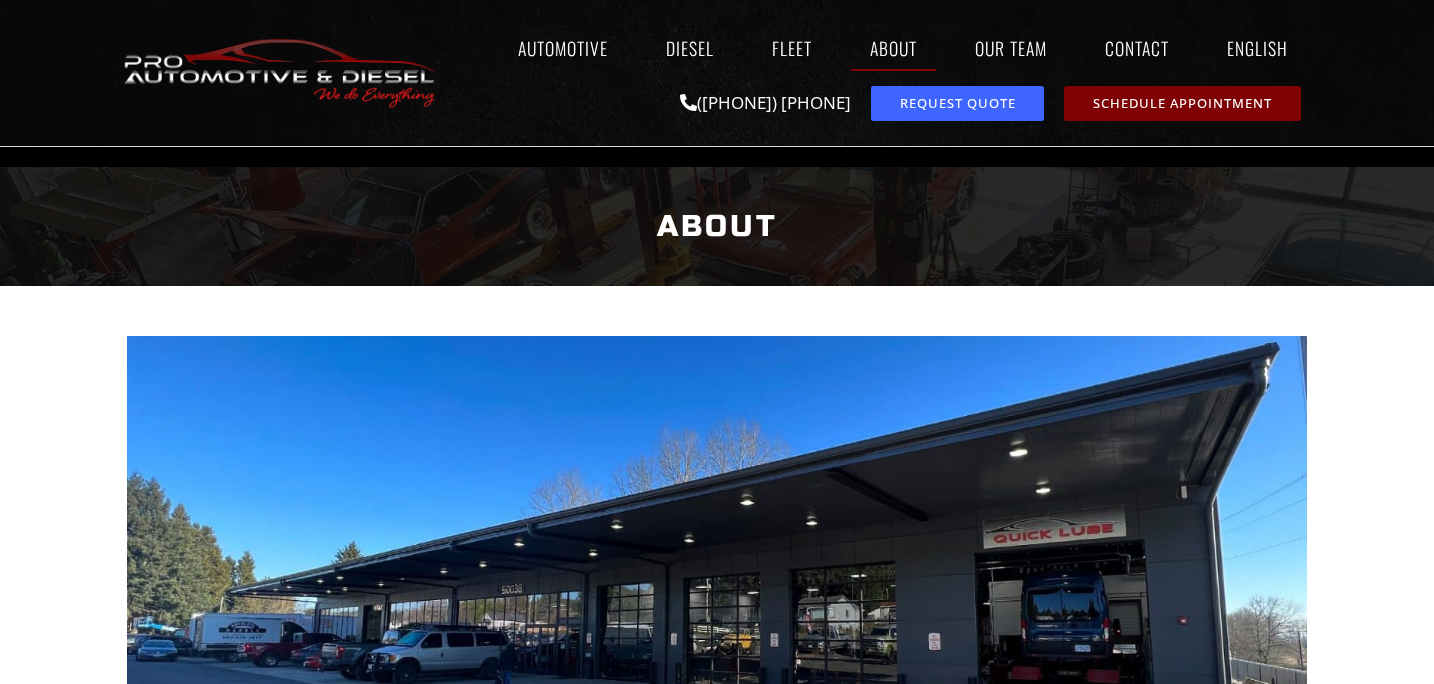 scroll, scrollTop: 235, scrollLeft: 0, axis: vertical 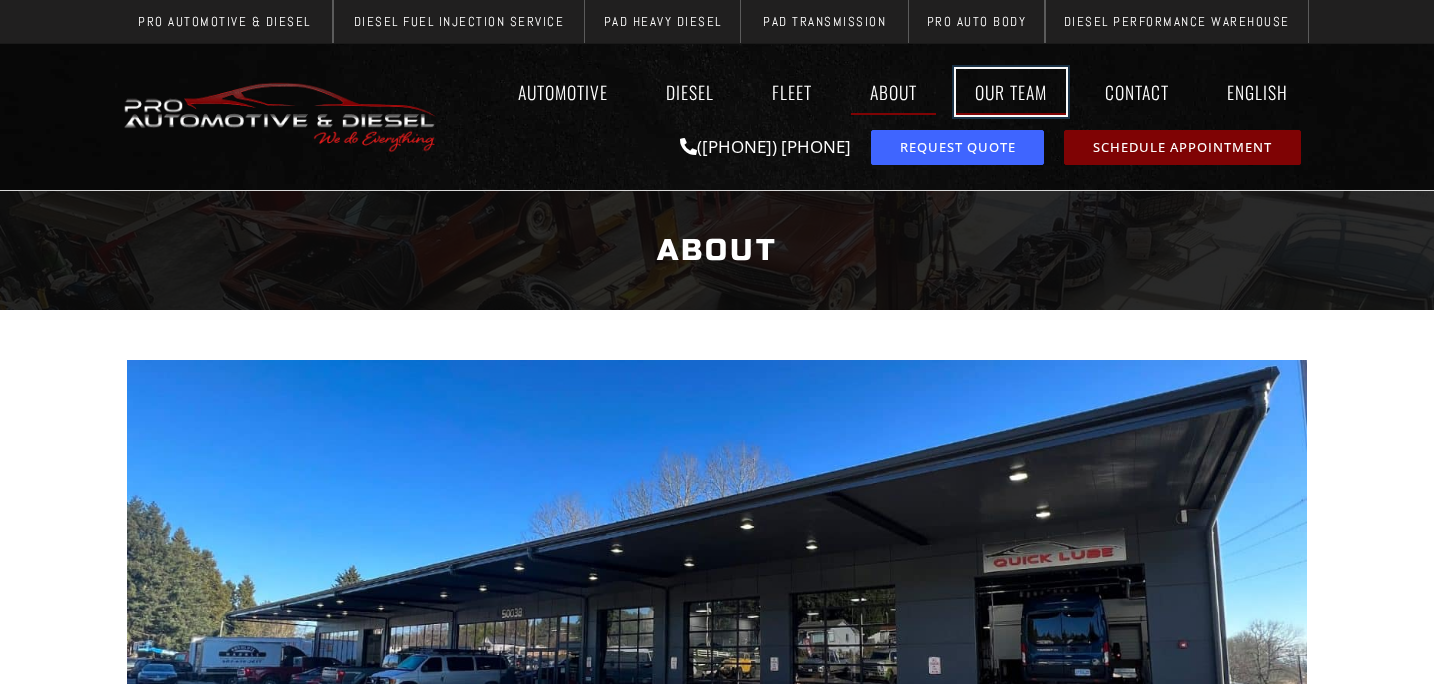 click on "Our Team" 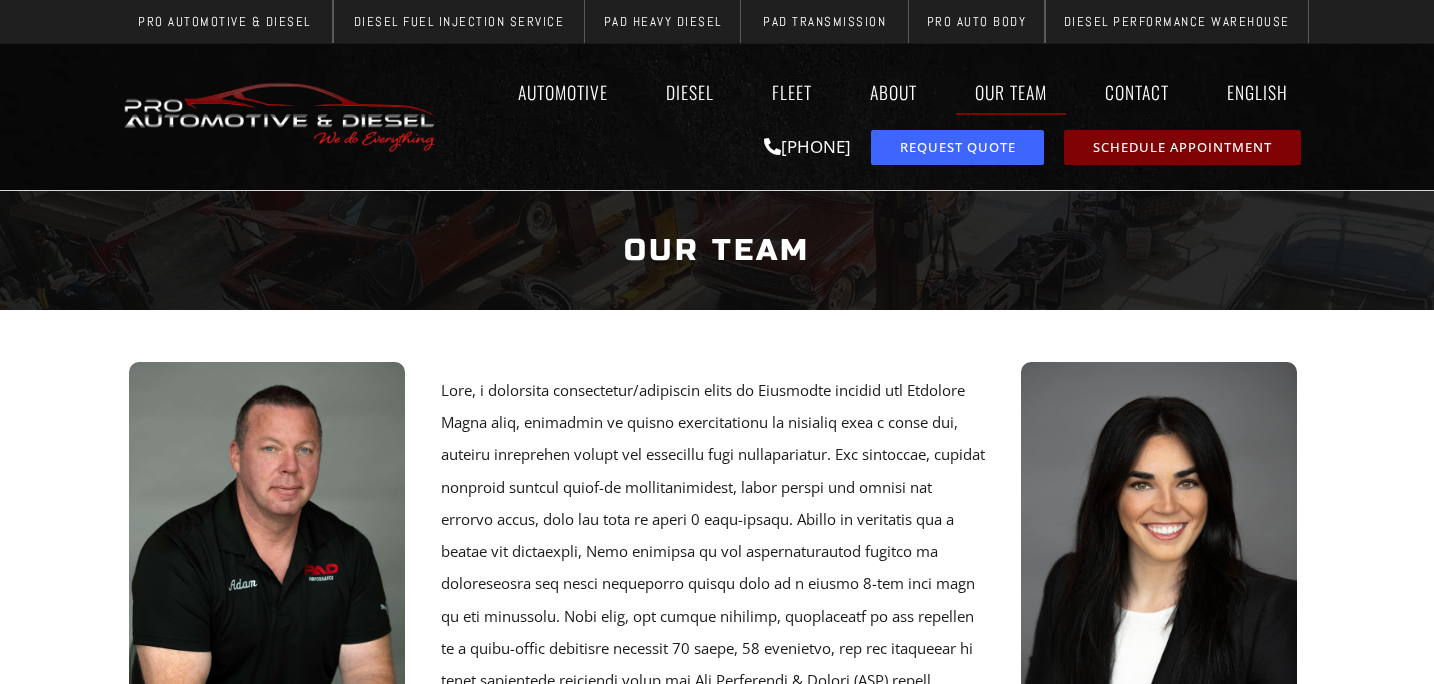 scroll, scrollTop: 0, scrollLeft: 0, axis: both 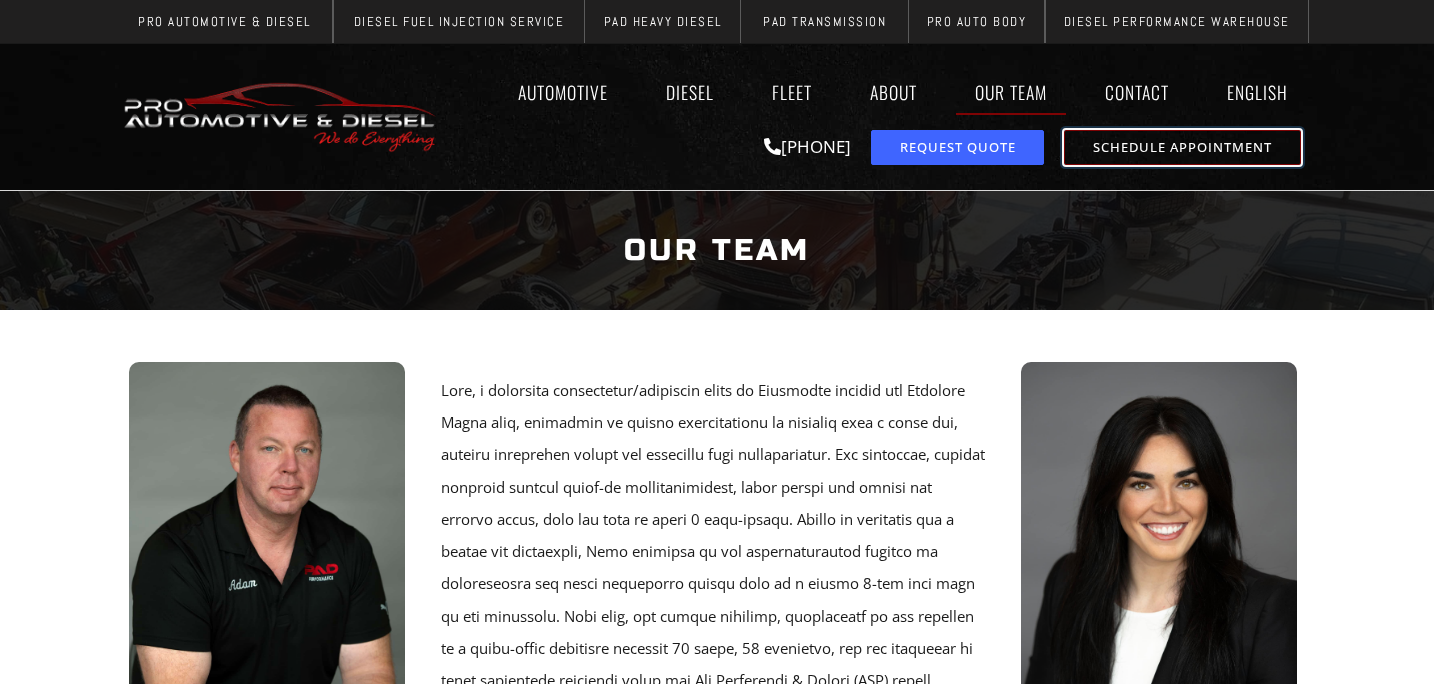 click on "Schedule Appointment" at bounding box center (1182, 147) 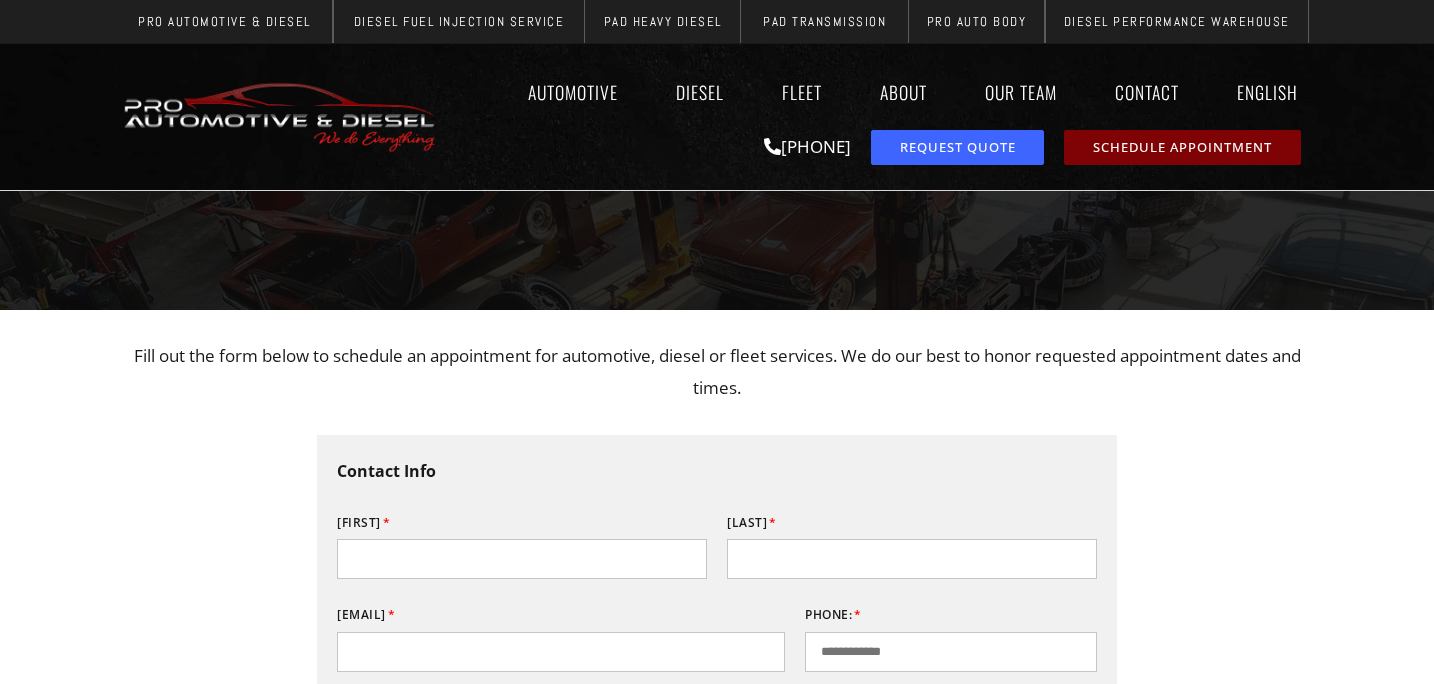 scroll, scrollTop: 0, scrollLeft: 0, axis: both 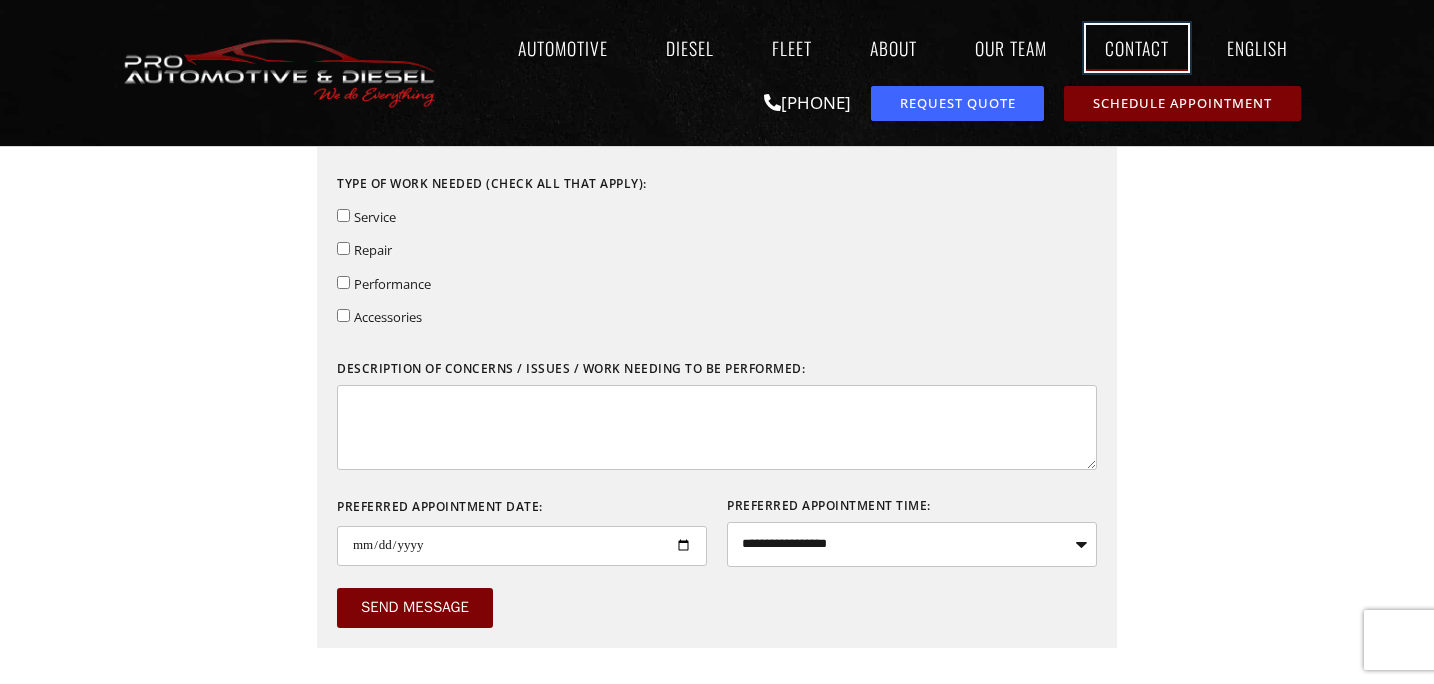 click on "Contact" 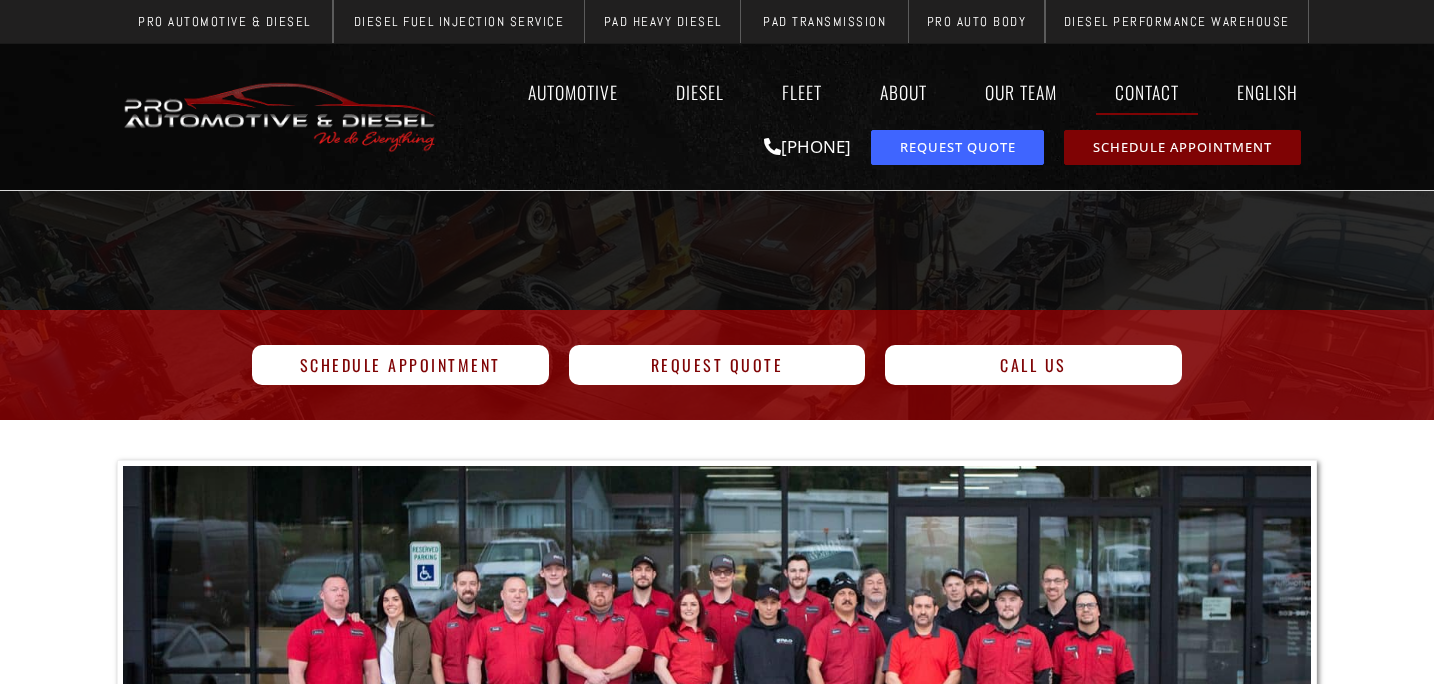scroll, scrollTop: 0, scrollLeft: 0, axis: both 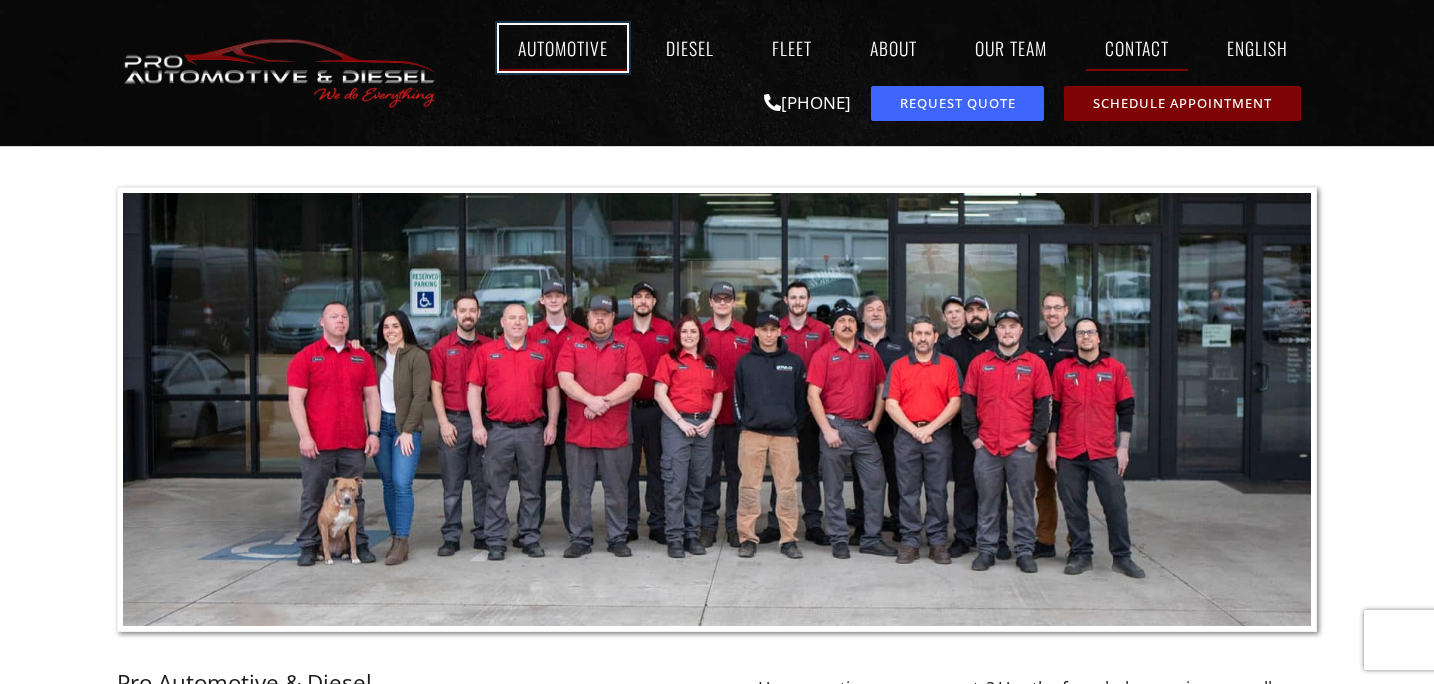 click on "Automotive" 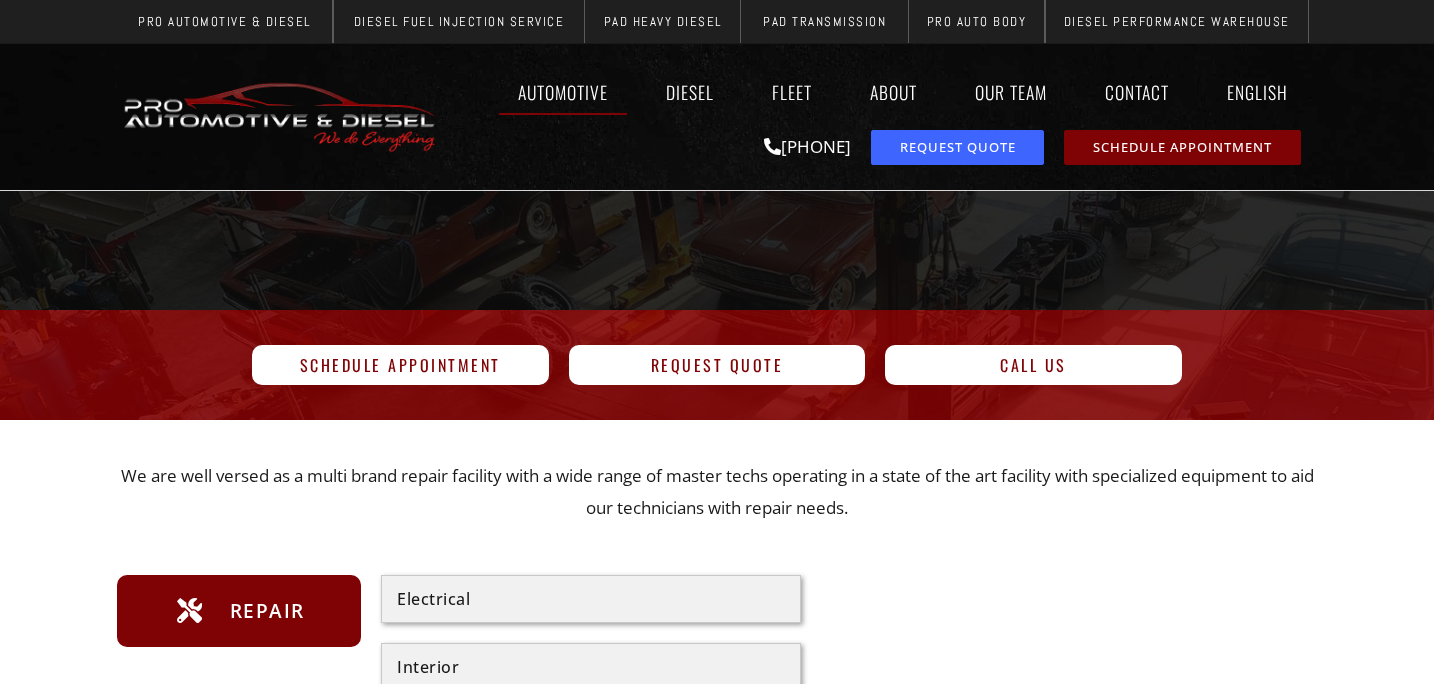 scroll, scrollTop: 0, scrollLeft: 0, axis: both 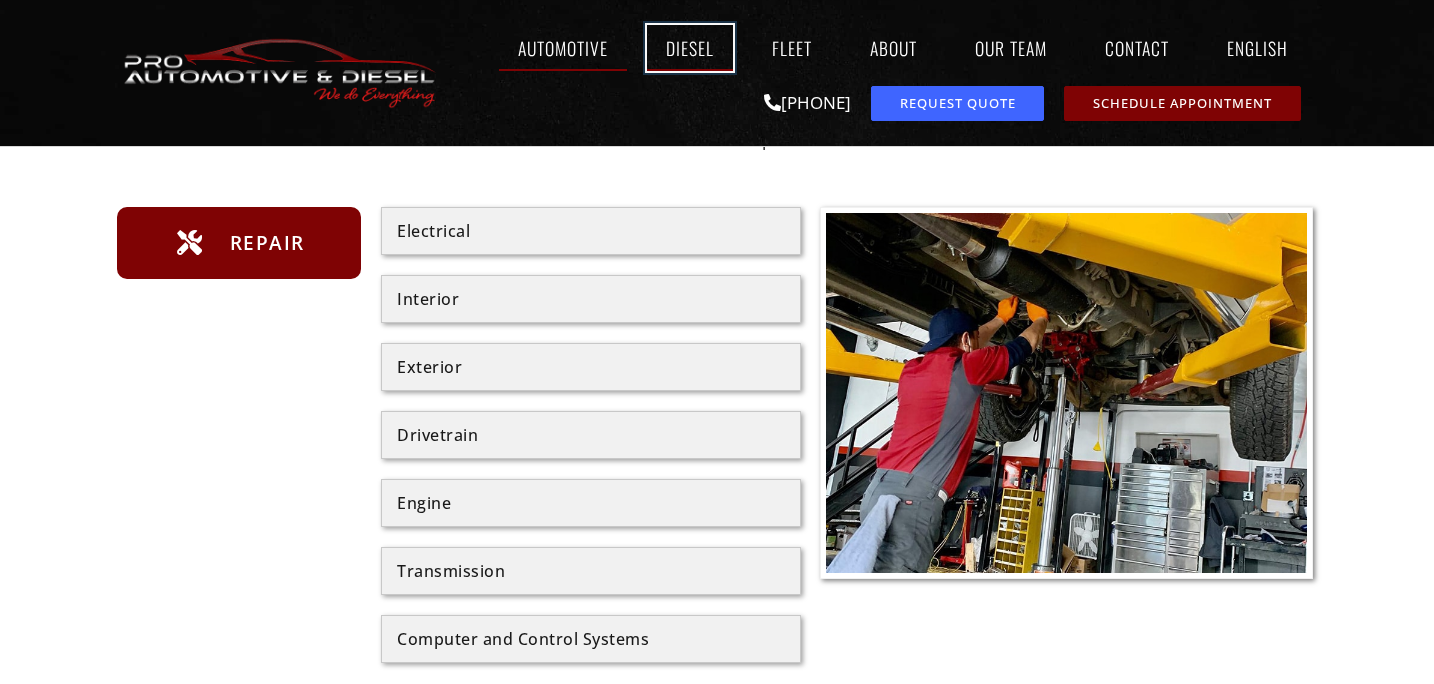 click on "Diesel" 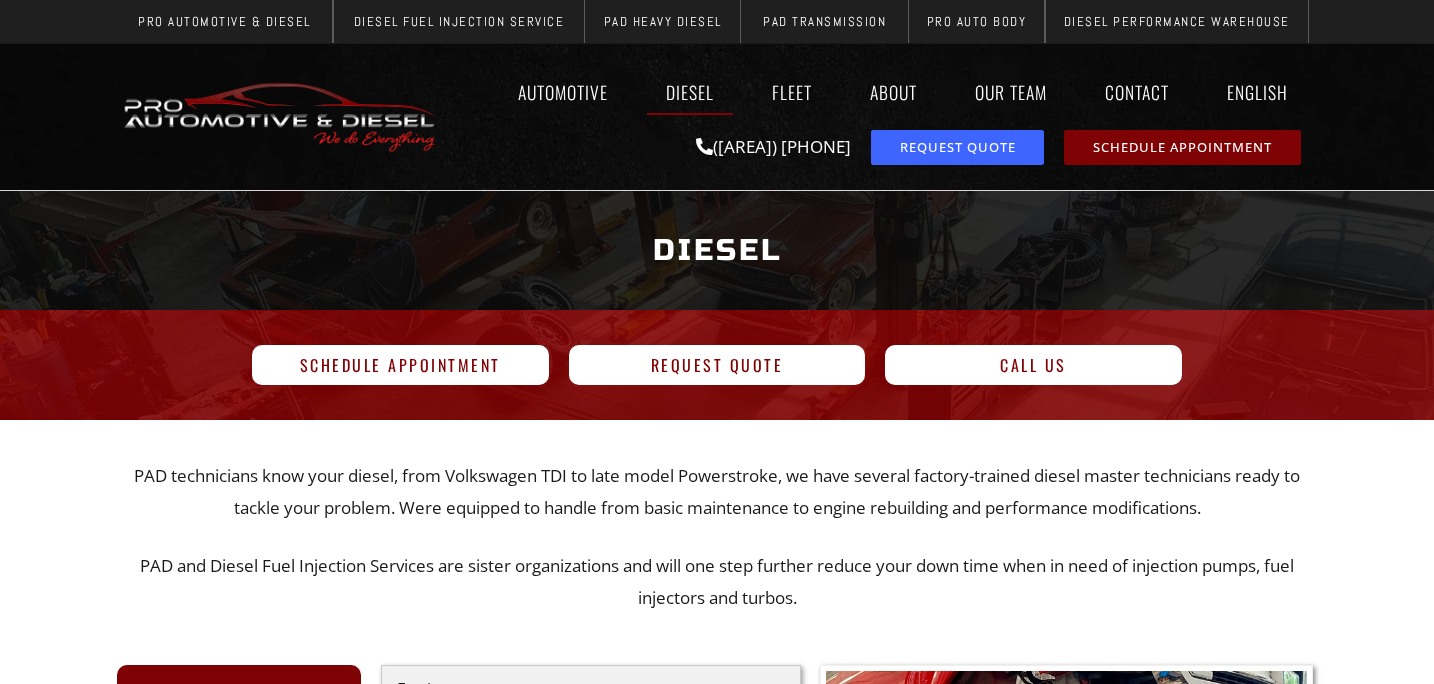 scroll, scrollTop: 0, scrollLeft: 0, axis: both 